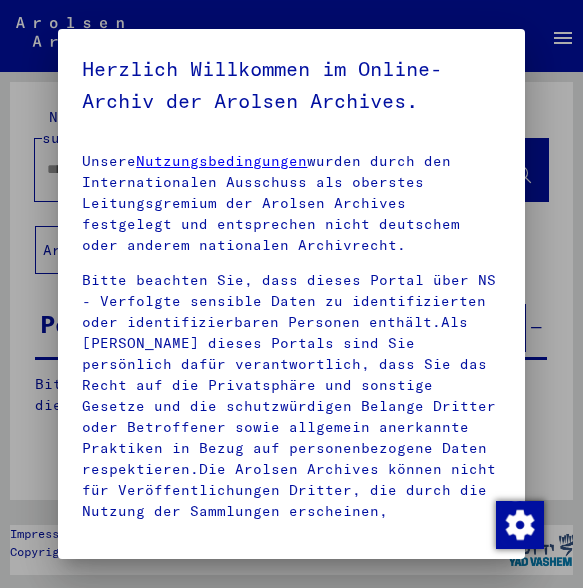 scroll, scrollTop: 0, scrollLeft: 0, axis: both 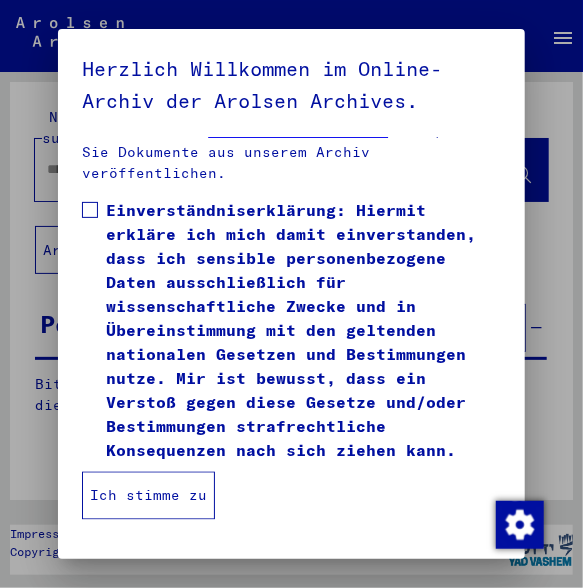 click on "Ich stimme zu" at bounding box center [148, 496] 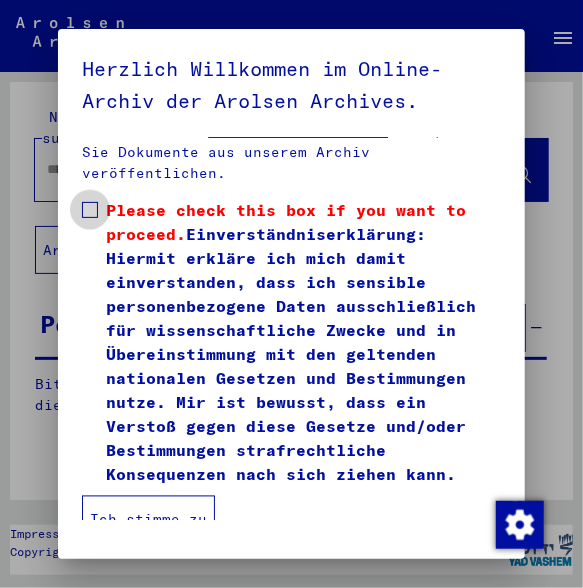 click at bounding box center [90, 210] 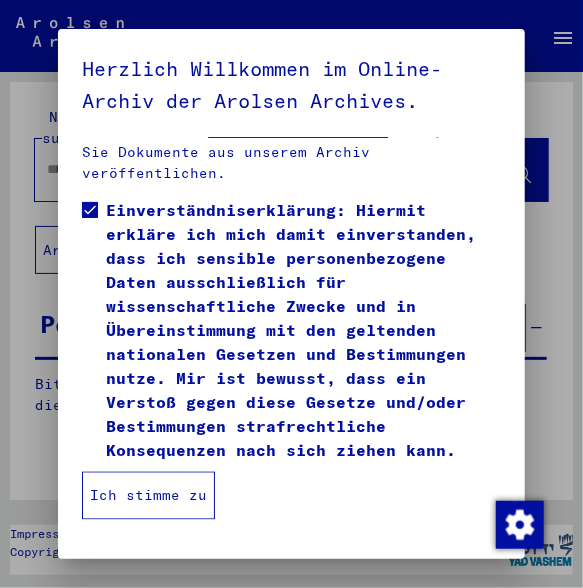 click on "Ich stimme zu" at bounding box center [148, 496] 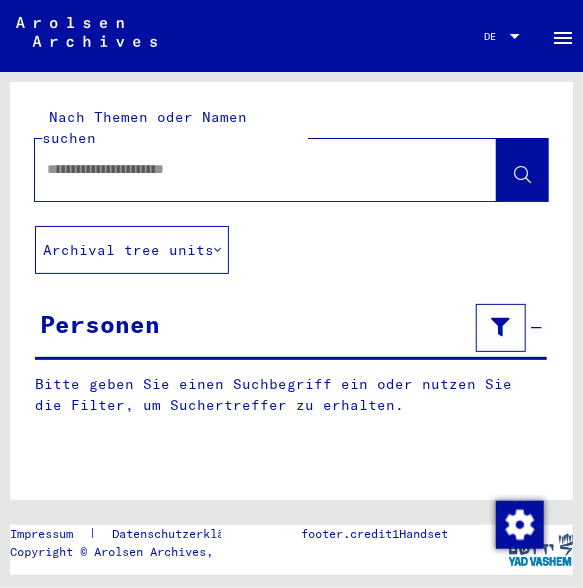 click on "Nach Themen oder Namen suchen" 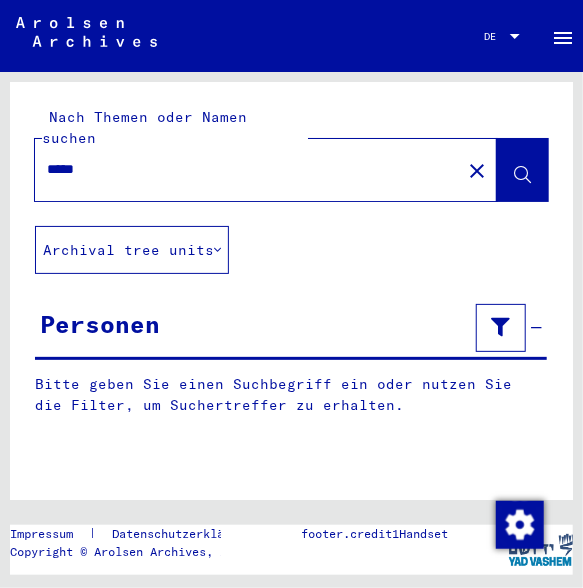 type on "*****" 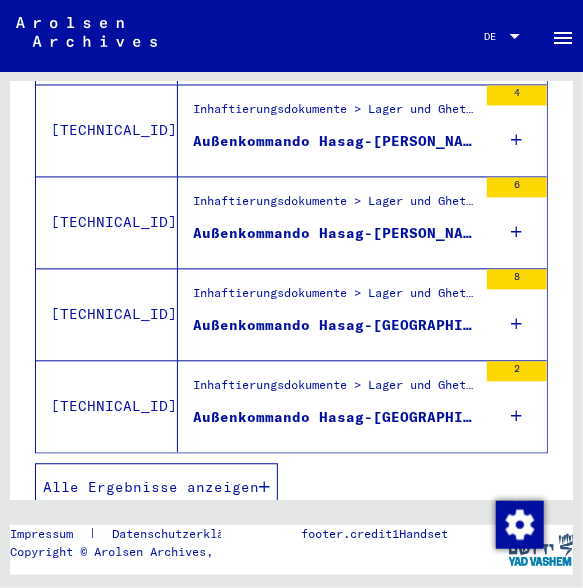 scroll, scrollTop: 926, scrollLeft: 0, axis: vertical 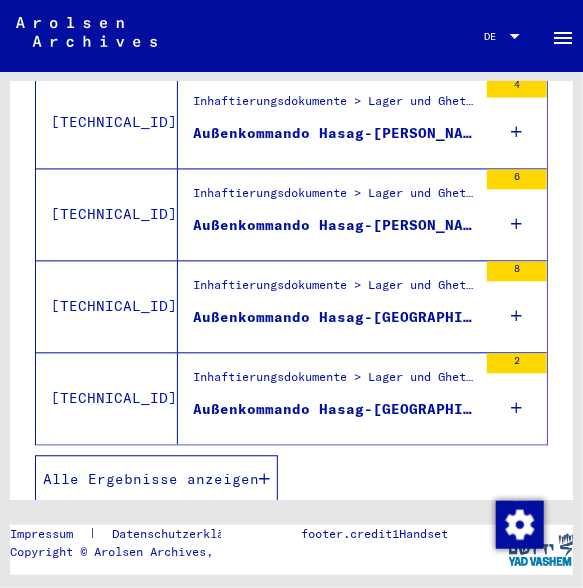 click on "Alle Ergebnisse anzeigen" at bounding box center (151, 480) 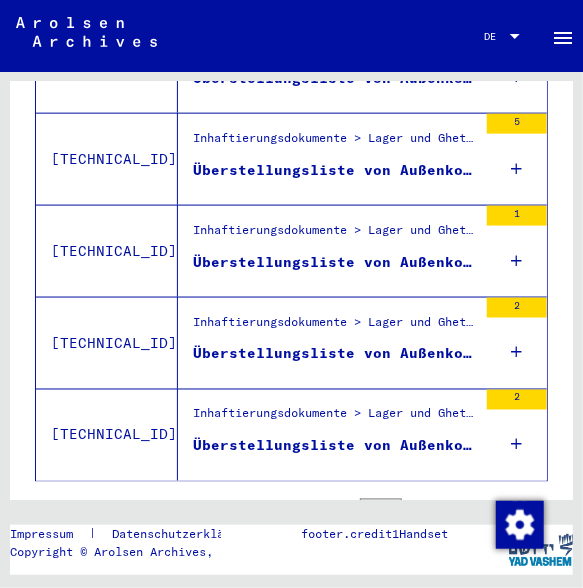 scroll, scrollTop: 2444, scrollLeft: 0, axis: vertical 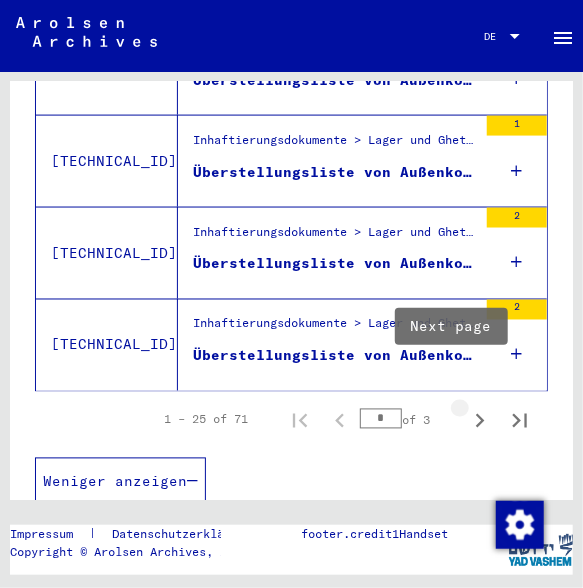 click 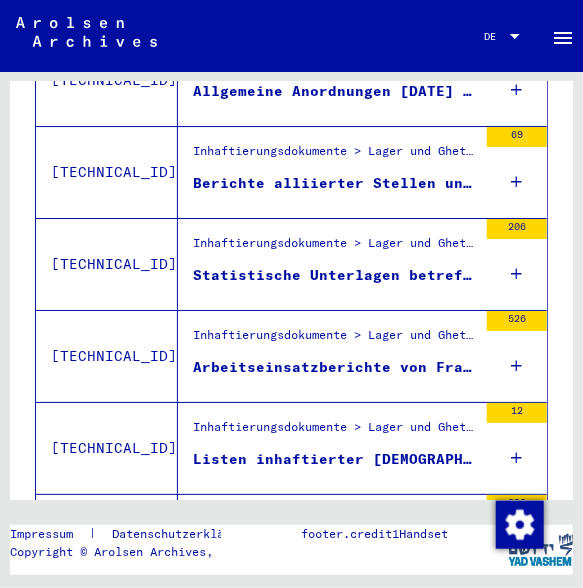 scroll, scrollTop: 1571, scrollLeft: 0, axis: vertical 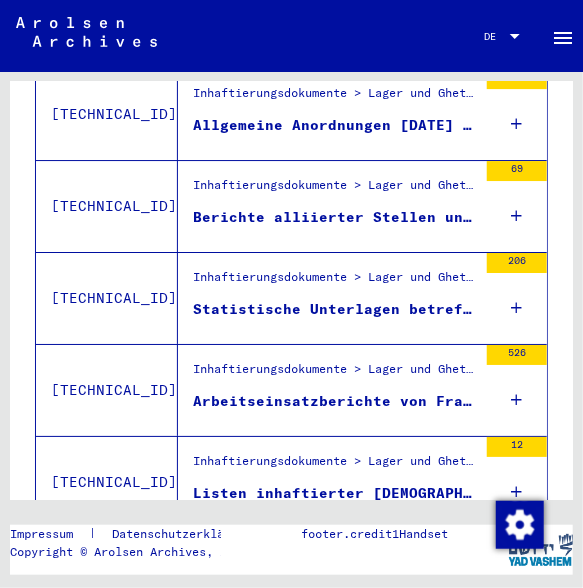click at bounding box center [517, 400] 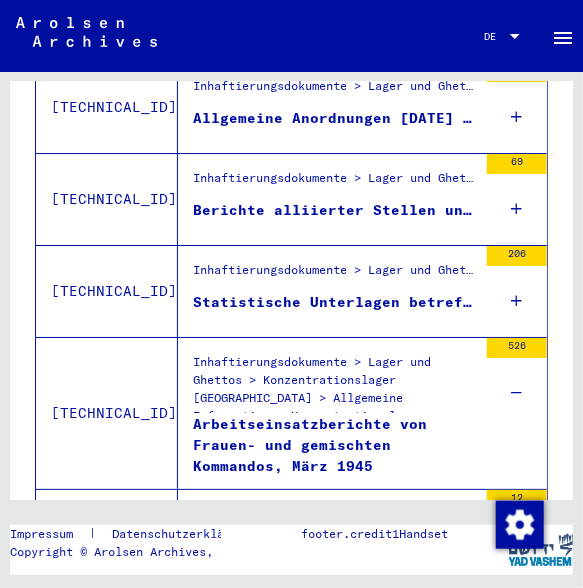scroll, scrollTop: 1563, scrollLeft: 0, axis: vertical 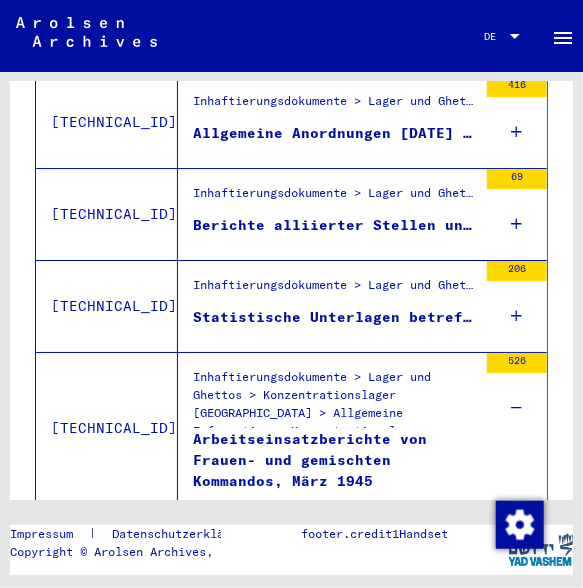 click on "Arbeitseinsatzberichte von Frauen- und gemischten Kommandos, März 1945" at bounding box center (335, 459) 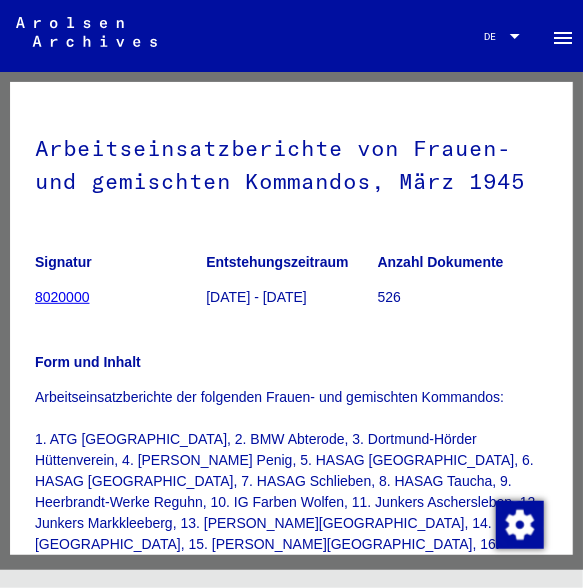 scroll, scrollTop: 0, scrollLeft: 0, axis: both 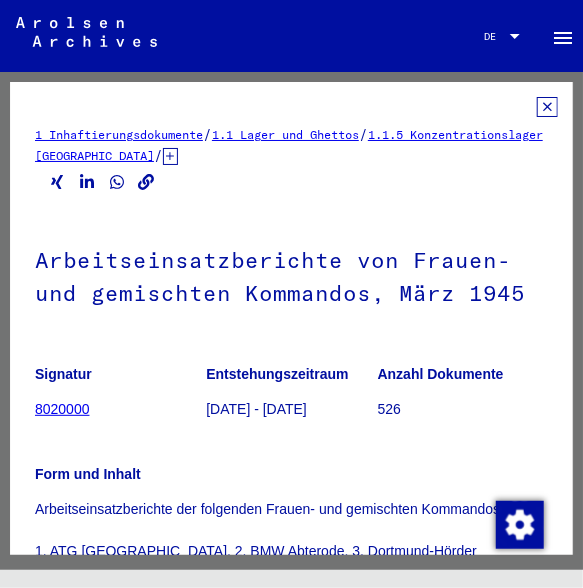 click 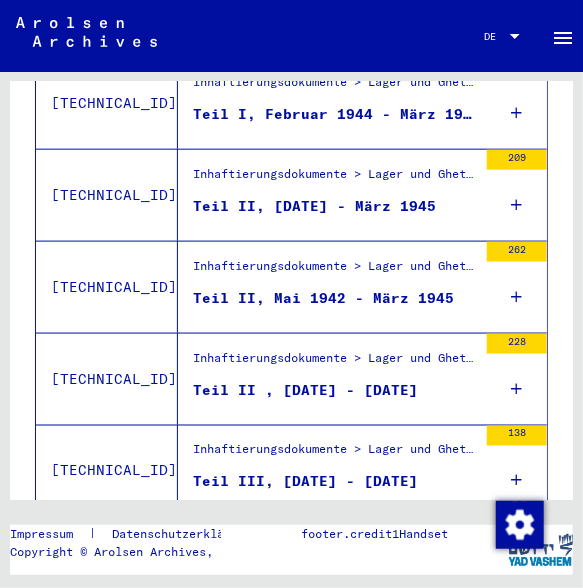scroll, scrollTop: 2285, scrollLeft: 0, axis: vertical 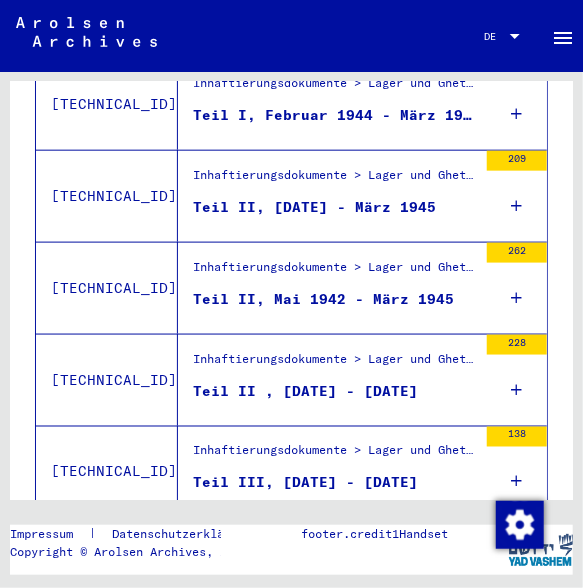 click at bounding box center [517, 206] 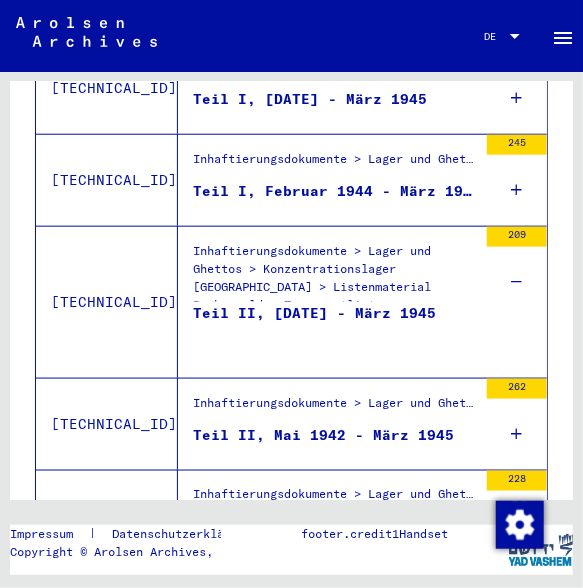scroll, scrollTop: 2133, scrollLeft: 0, axis: vertical 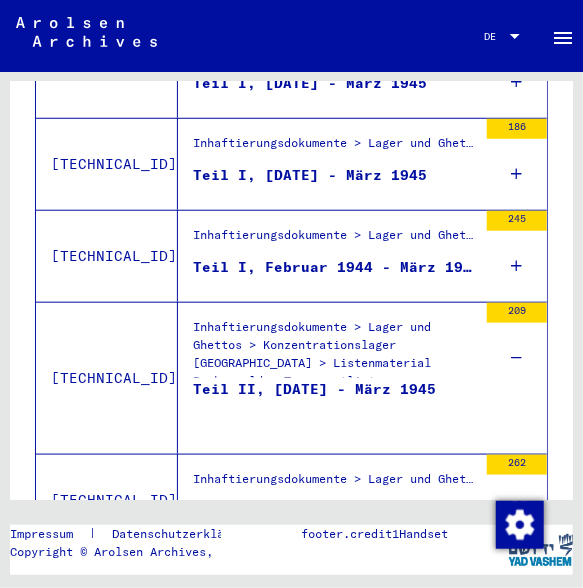 click at bounding box center (517, 266) 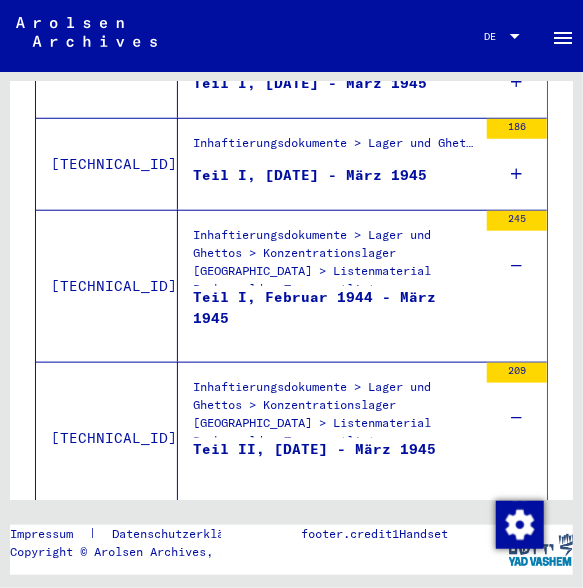 click on "Teil I, [DATE] - März 1945" at bounding box center [310, 175] 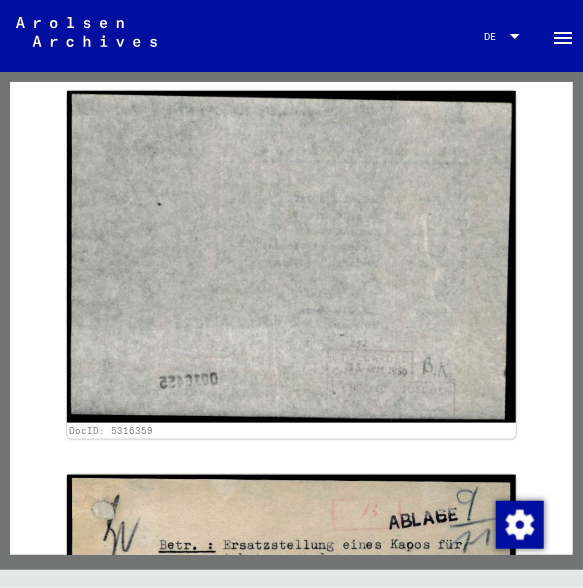 scroll, scrollTop: 14328, scrollLeft: 0, axis: vertical 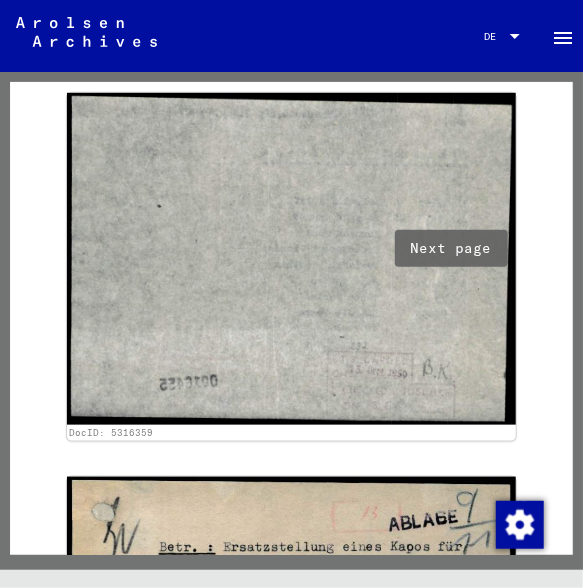 click 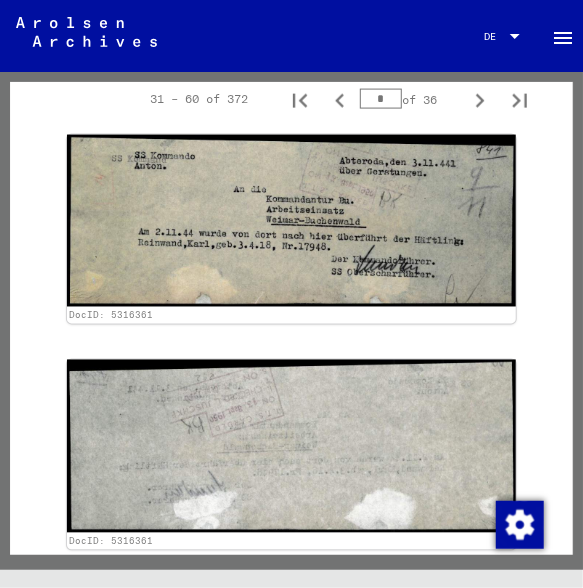 scroll, scrollTop: 0, scrollLeft: 0, axis: both 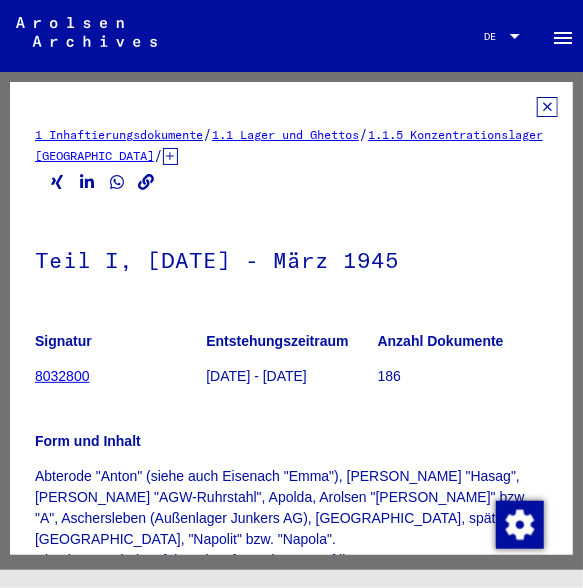 click 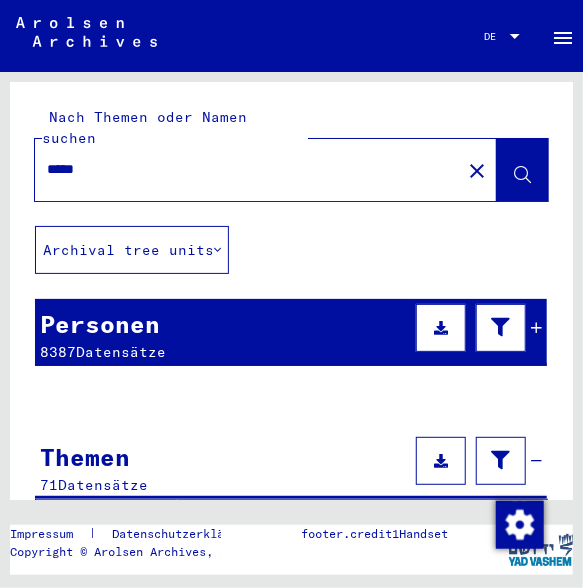 click on "*****" 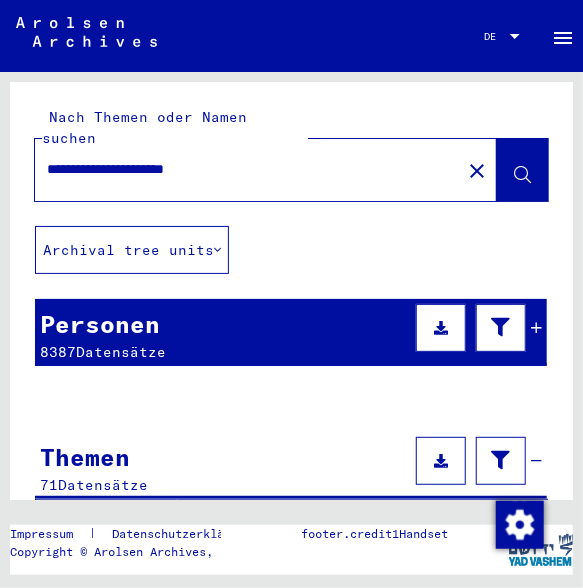 type on "**********" 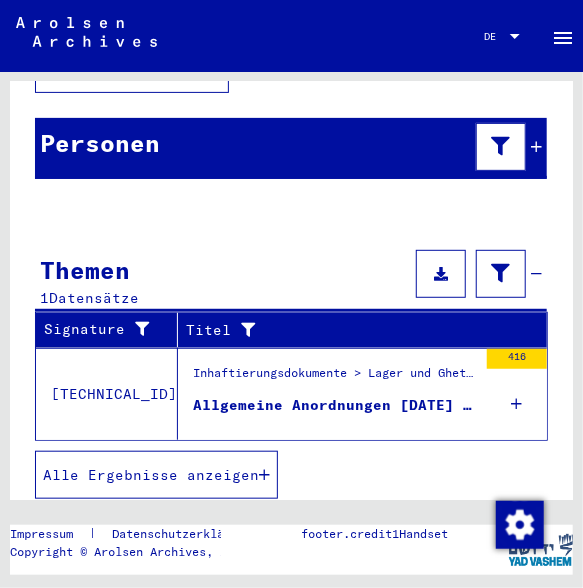 scroll, scrollTop: 181, scrollLeft: 0, axis: vertical 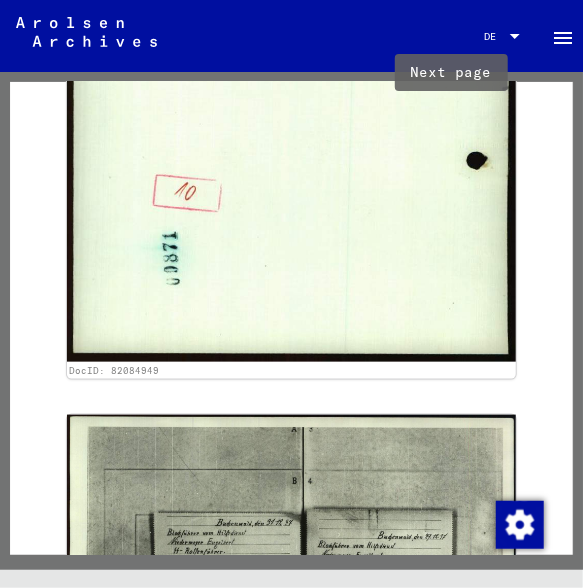 click 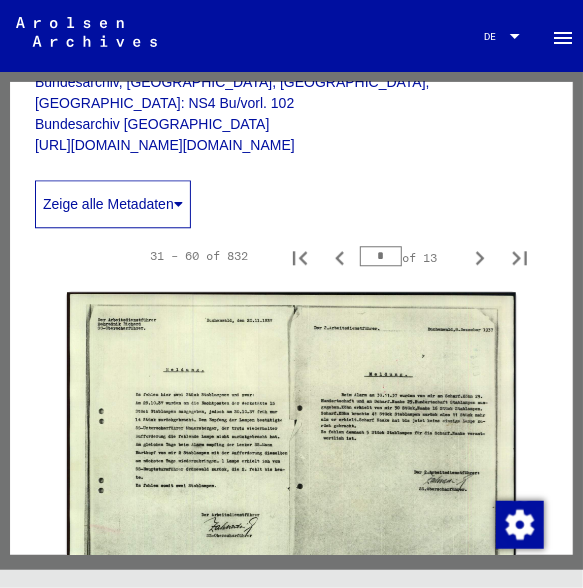 scroll, scrollTop: 1105, scrollLeft: 0, axis: vertical 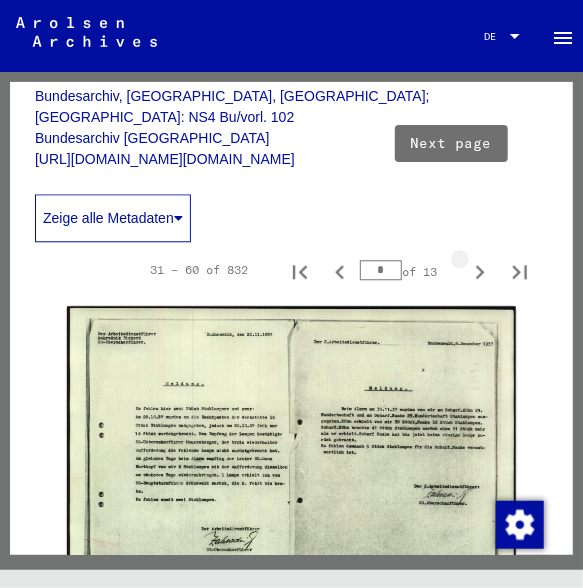 click 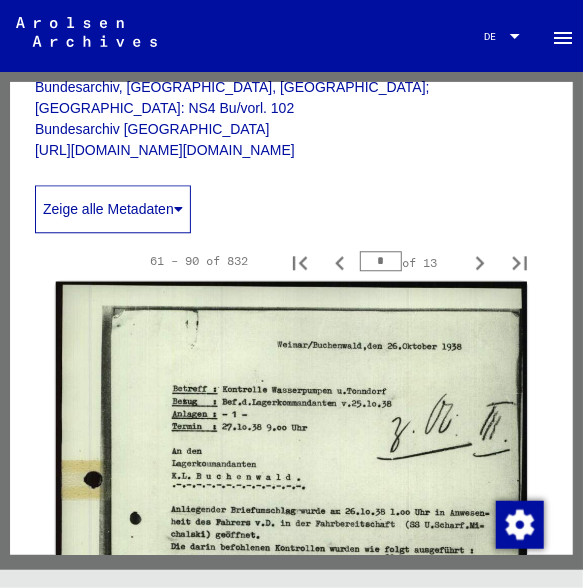 scroll, scrollTop: 1115, scrollLeft: 0, axis: vertical 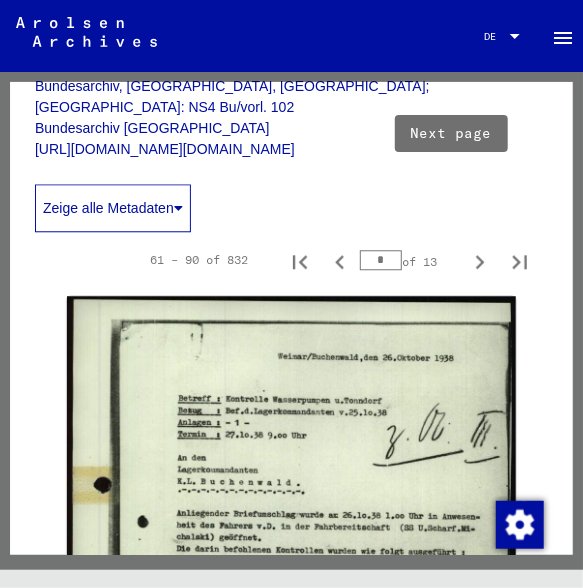 click 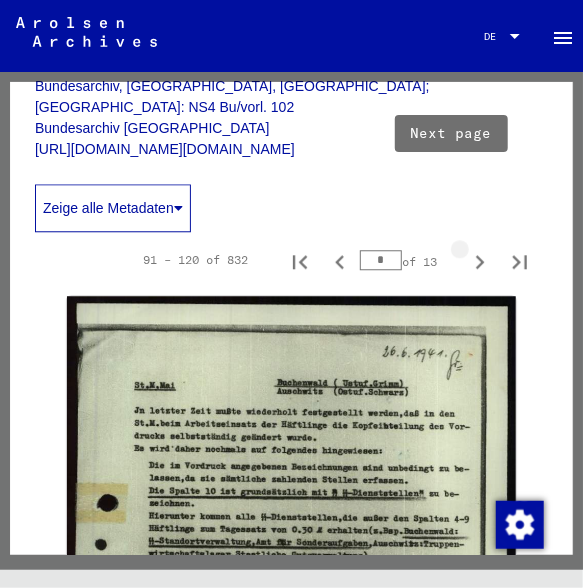 click 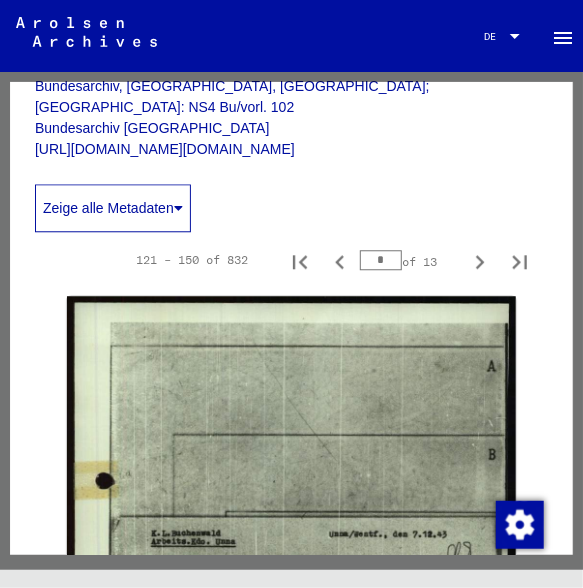 click 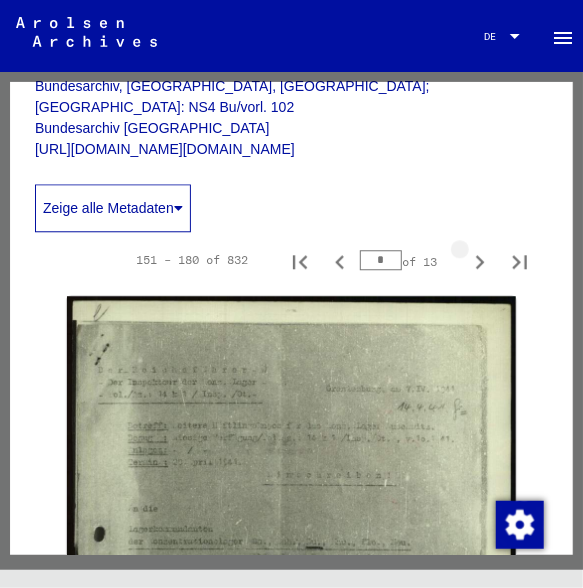 click 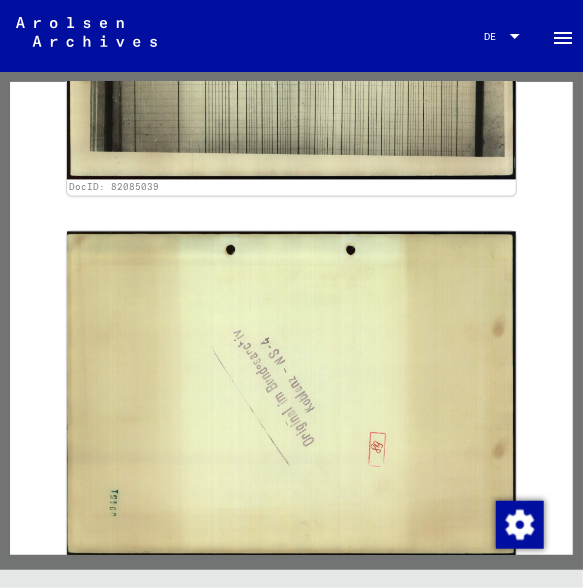 scroll, scrollTop: 13385, scrollLeft: 0, axis: vertical 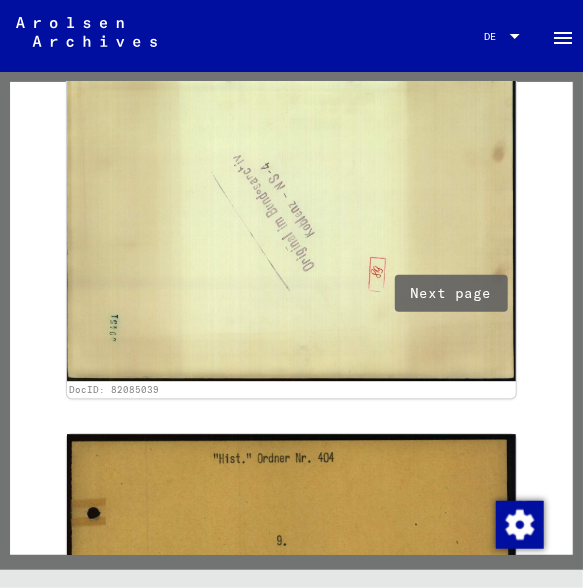 click 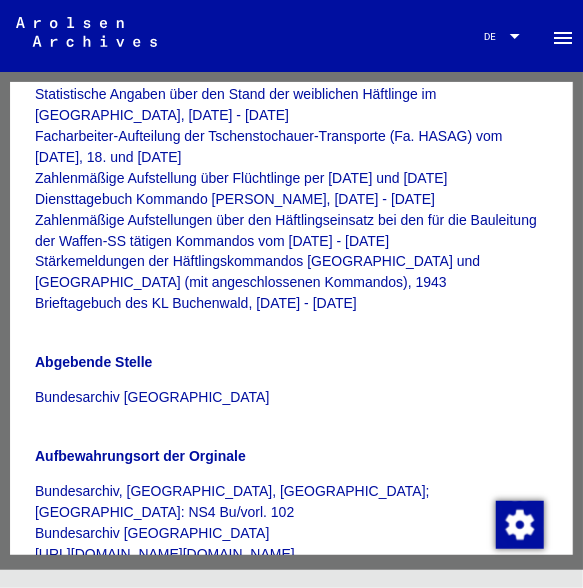 scroll, scrollTop: 1081, scrollLeft: 0, axis: vertical 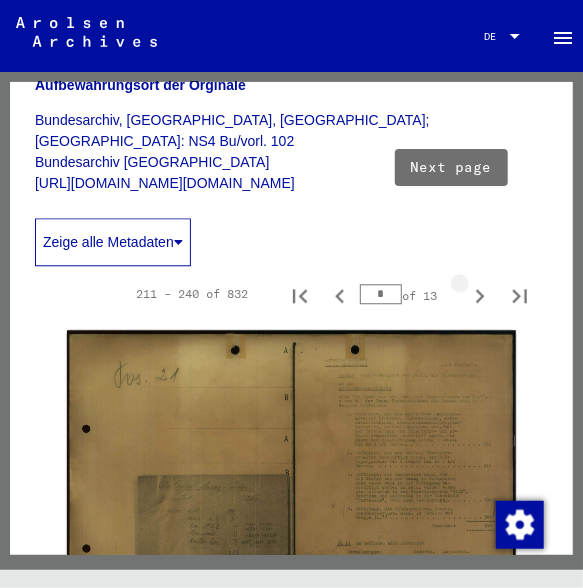 click 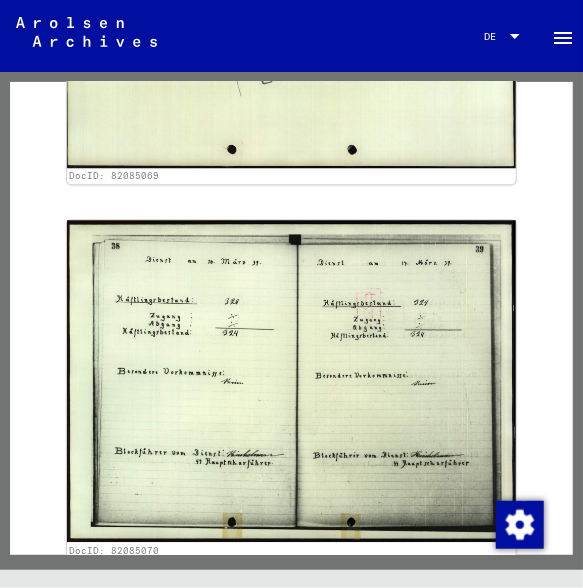 scroll, scrollTop: 11659, scrollLeft: 0, axis: vertical 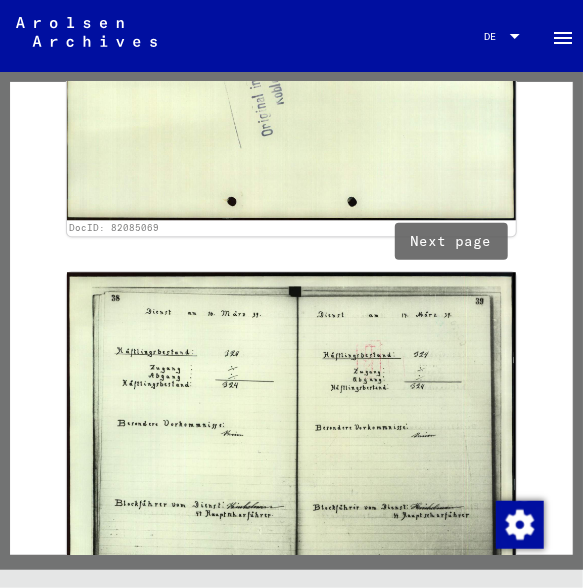 click 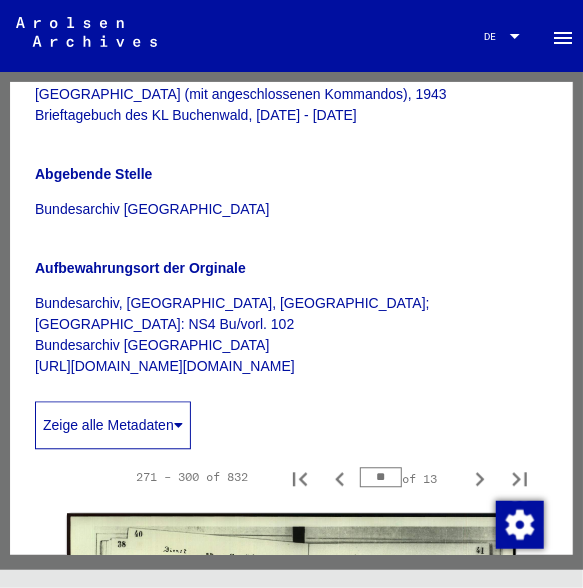 scroll, scrollTop: 898, scrollLeft: 0, axis: vertical 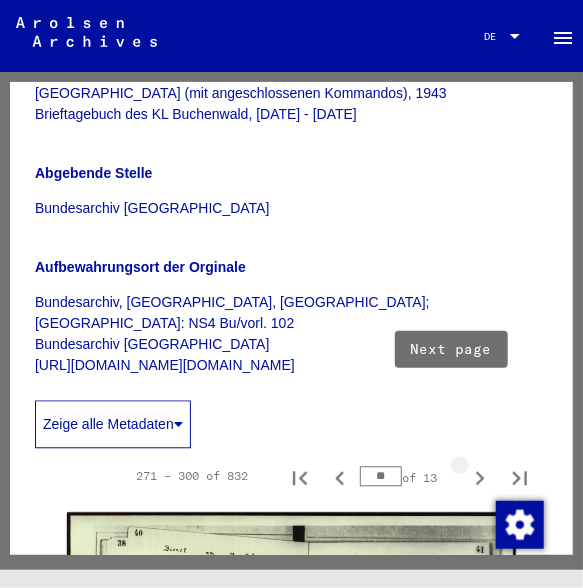 click 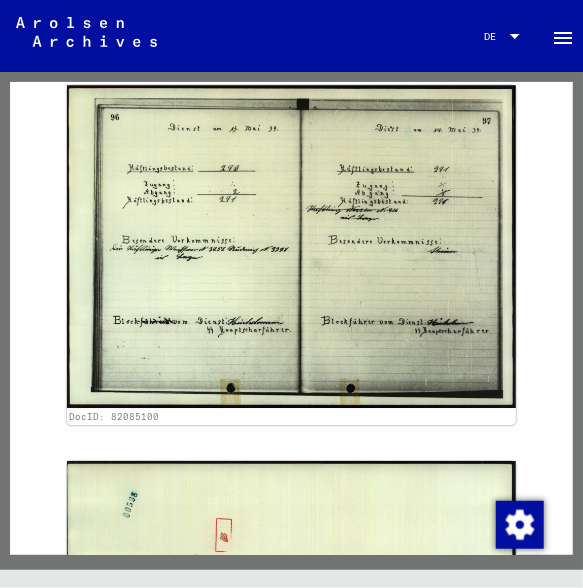scroll, scrollTop: 11734, scrollLeft: 0, axis: vertical 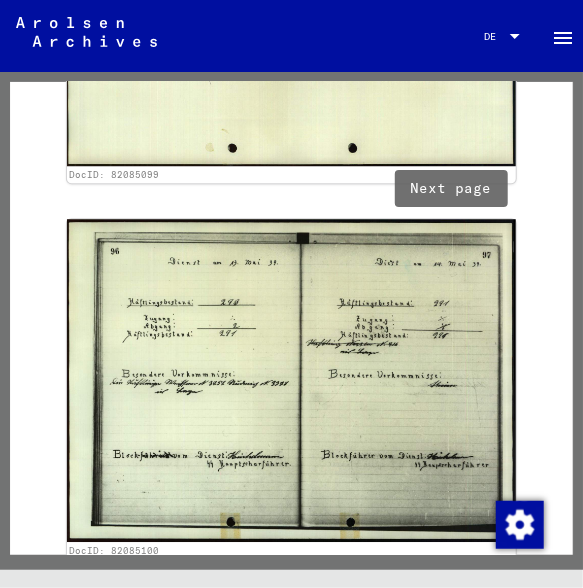 click 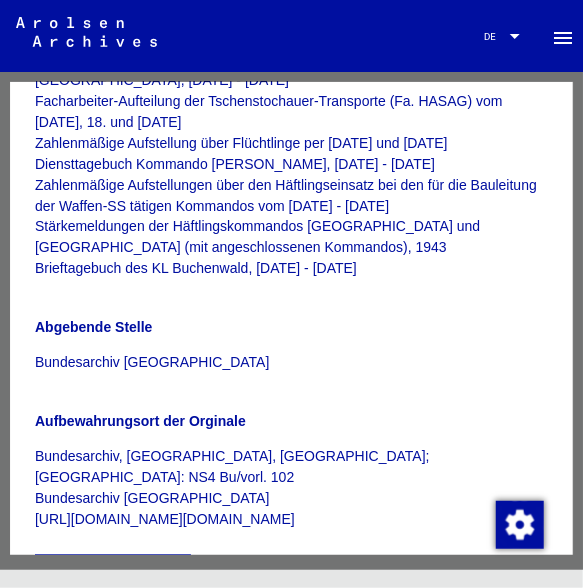 scroll, scrollTop: 938, scrollLeft: 0, axis: vertical 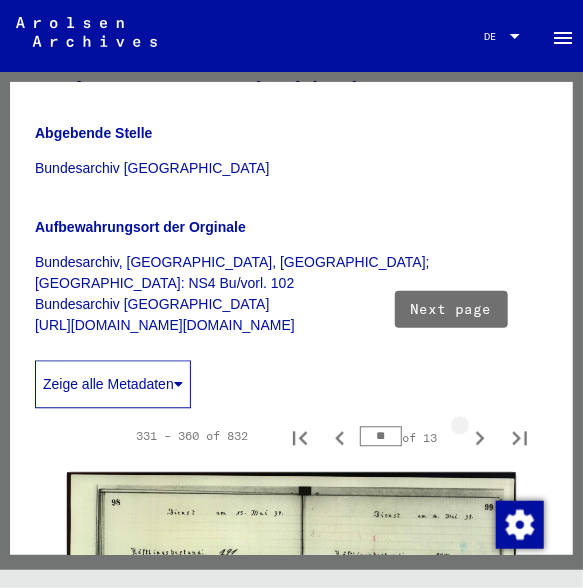 click 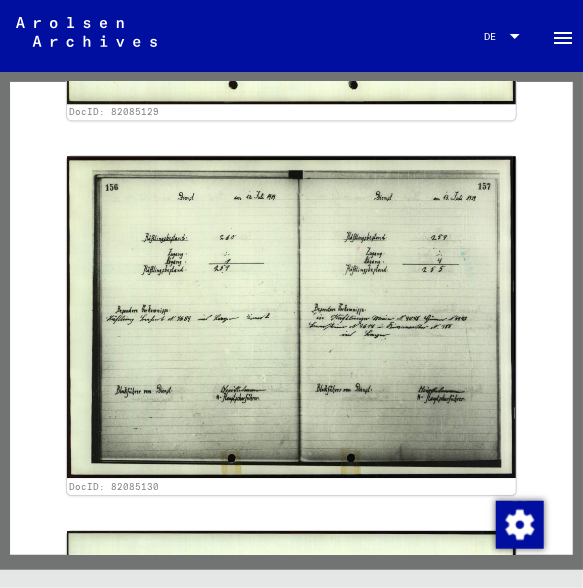 scroll, scrollTop: 11709, scrollLeft: 0, axis: vertical 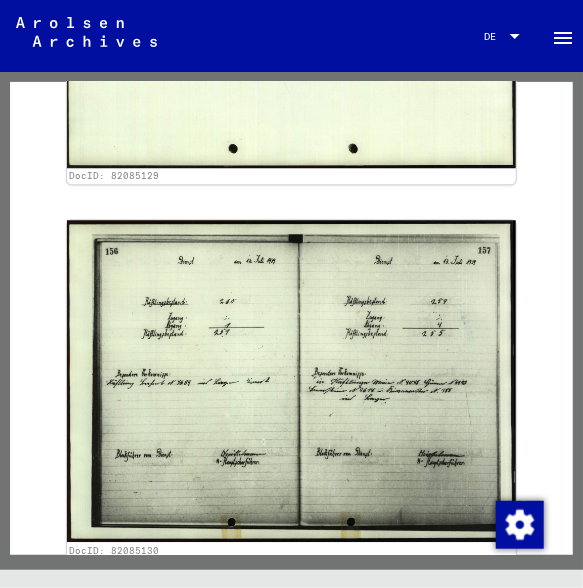 click on "**" at bounding box center (381, 972) 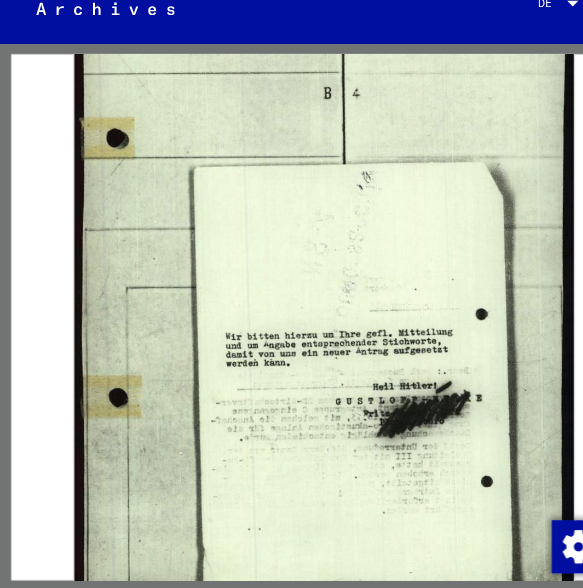 scroll, scrollTop: 18783, scrollLeft: 0, axis: vertical 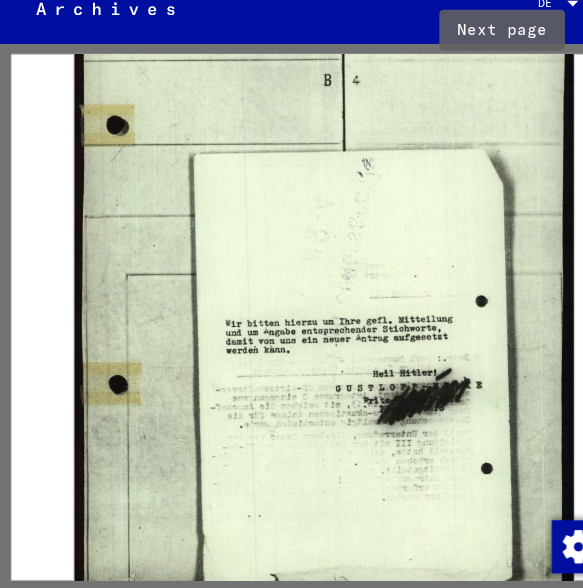 click 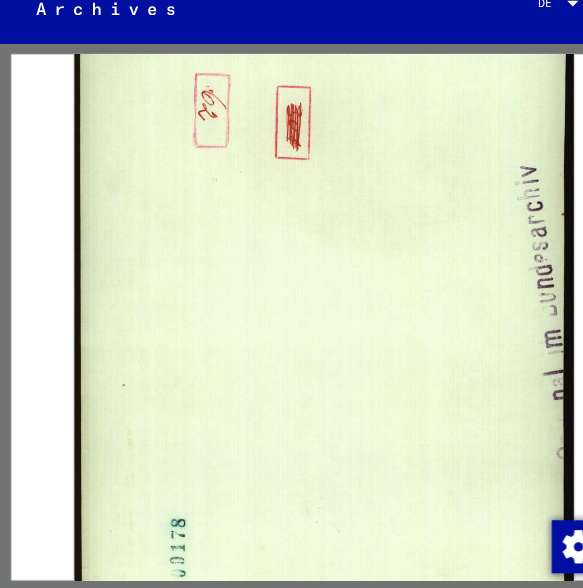 scroll, scrollTop: 14165, scrollLeft: 0, axis: vertical 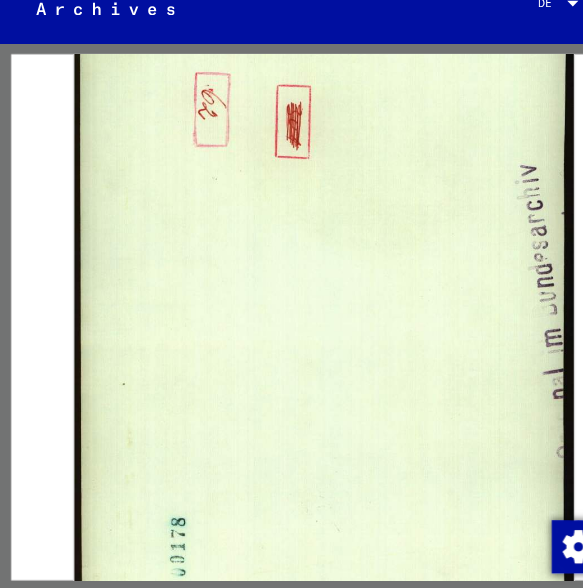 drag, startPoint x: 155, startPoint y: 412, endPoint x: 59, endPoint y: 419, distance: 96.25487 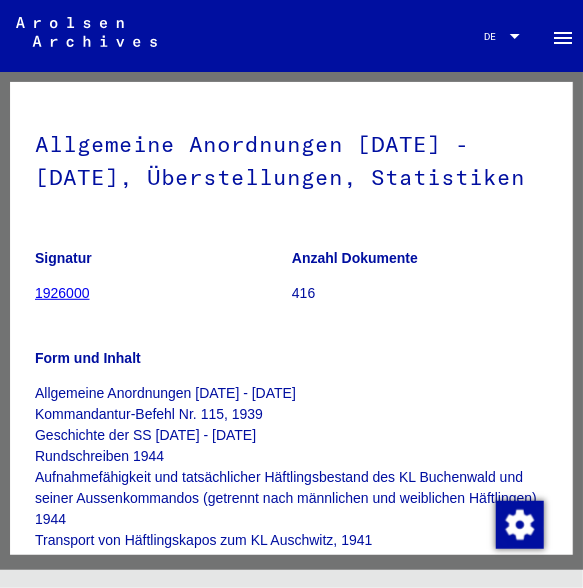 scroll, scrollTop: 117, scrollLeft: 0, axis: vertical 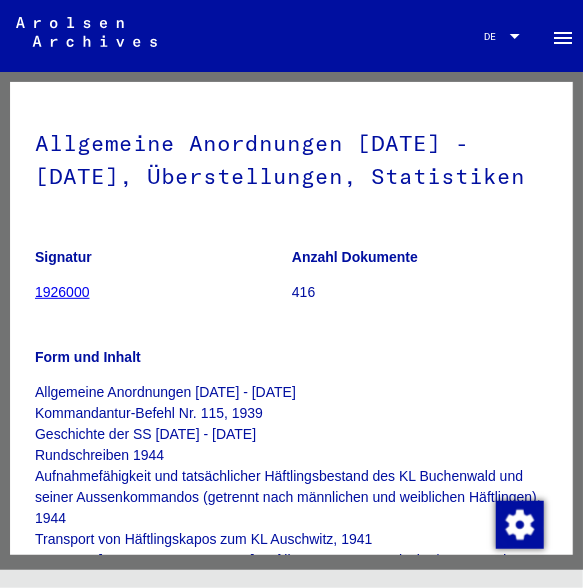 drag, startPoint x: 39, startPoint y: 143, endPoint x: 407, endPoint y: 173, distance: 369.2208 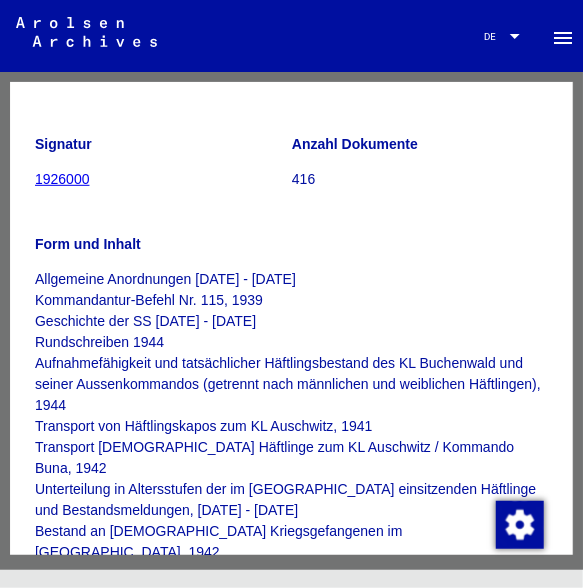 scroll, scrollTop: 0, scrollLeft: 0, axis: both 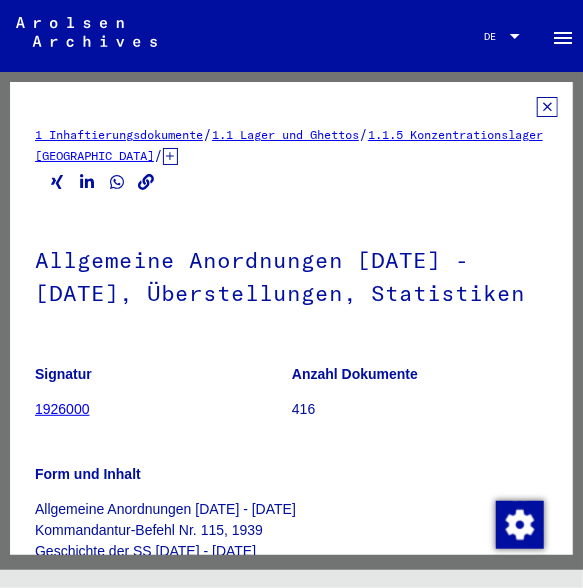 click on "1 Inhaftierungsdokumente   /   1.1 Lager und Ghettos   /   1.1.5 Konzentrationslager [GEOGRAPHIC_DATA]   /   [TECHNICAL_ID] Allgemeine Informationen Konzentrationslager [GEOGRAPHIC_DATA]   /  Allgemeine Anordnungen [DATE] - [DATE], Überstellungen, Statistiken  Signatur 1926000 Anzahl Dokumente 416 Form und Inhalt Allgemeine Anordnungen [DATE] - [DATE] Kommandantur-Befehl Nr. 115, 1939 Geschichte      der SS [DATE] - [DATE] Rundschreiben 1944 Aufnahmefähigkeit und      tatsächlicher Häftlingsbestand des KL Buchenwald und seiner      Aussenkommandos (getrennt nach männlichen und weiblichen Häftlingen), 1944 Transport      von Häftlingskapos zum KL Auschwitz, 1941 Transport jüdischer      Häftlinge zum KL Auschwitz / Kommando Buna, 1942 Unterteilung in      Altersstufen der im [GEOGRAPHIC_DATA] einsitzenden Häftlinge und      Bestandsmeldungen, [DATE] - [DATE] Bestand an  [DEMOGRAPHIC_DATA]      Kriegsgefangenen im [GEOGRAPHIC_DATA], 1942 Statistische Angaben über den      Stand der weiblichen Häftlinge im KL Buchenwald, [DATE] - [DATE] *  of 13  *" 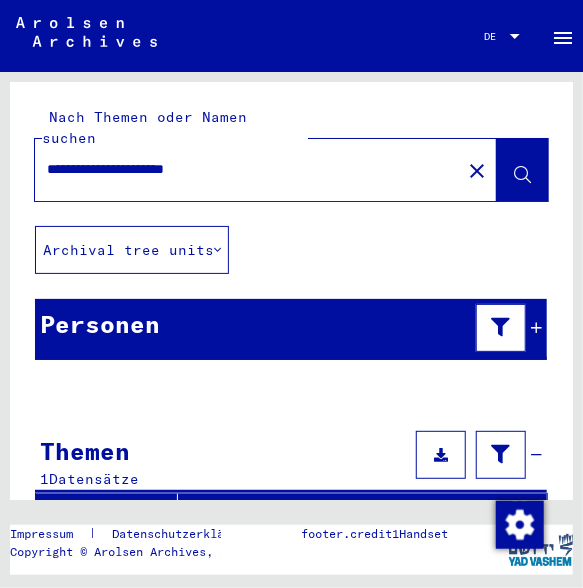 click on "**********" at bounding box center [248, 169] 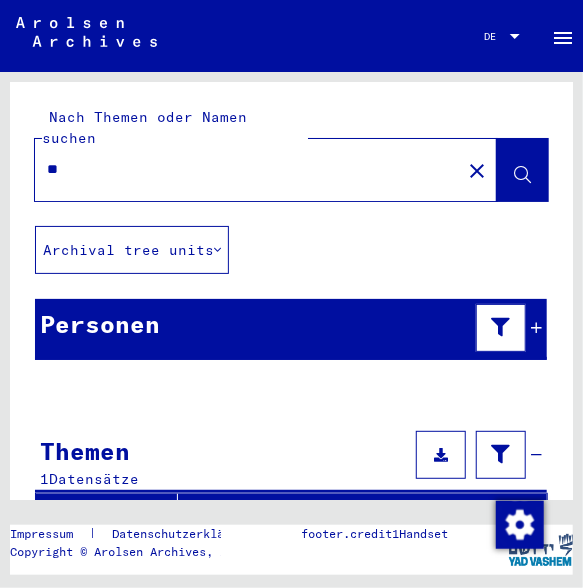 type on "*" 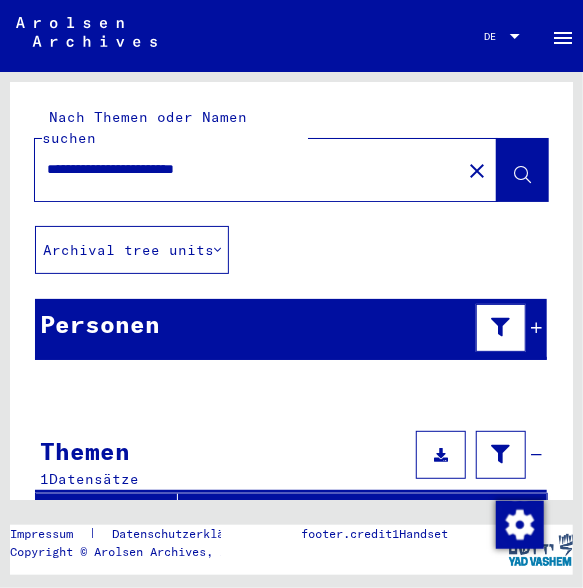 type on "**********" 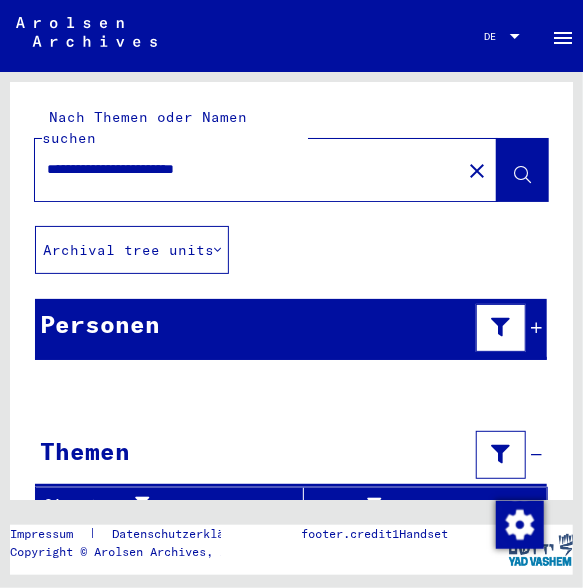 scroll, scrollTop: 15, scrollLeft: 0, axis: vertical 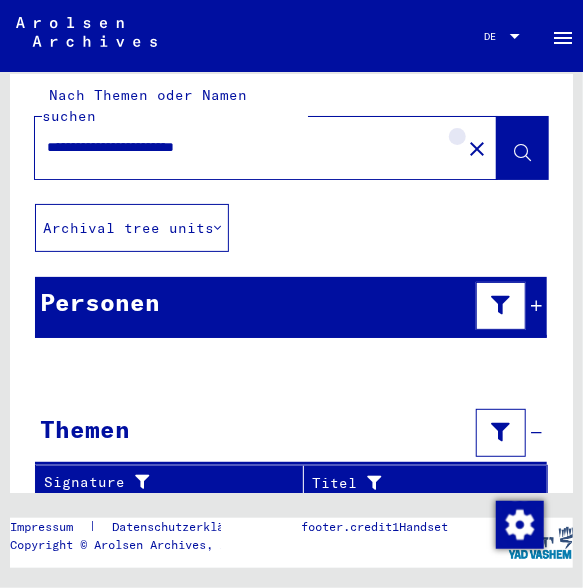 click on "close" 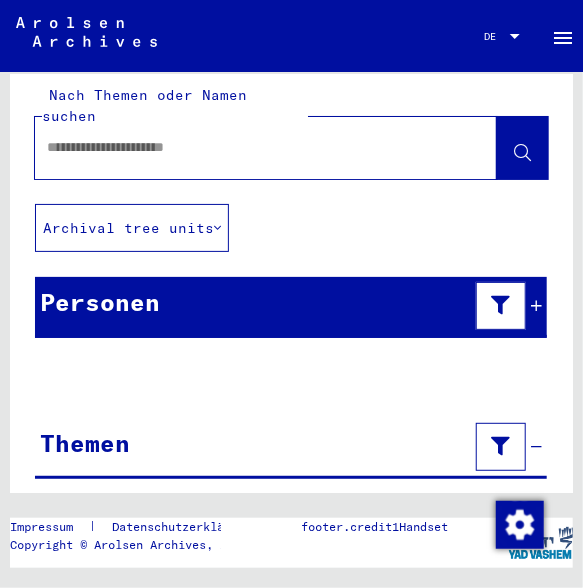 click at bounding box center [248, 147] 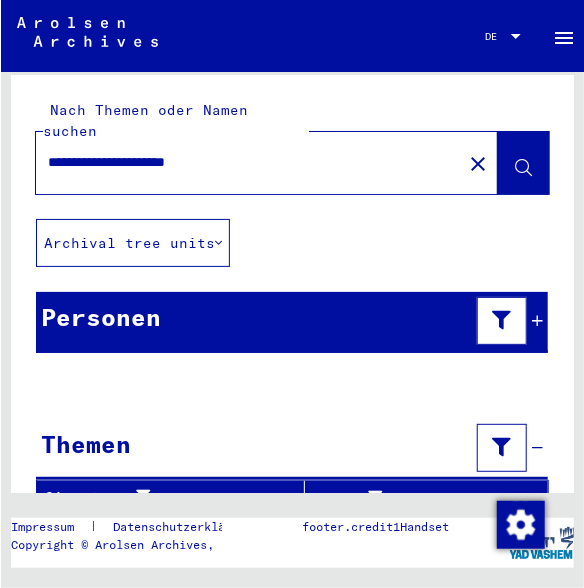 scroll, scrollTop: 15, scrollLeft: 0, axis: vertical 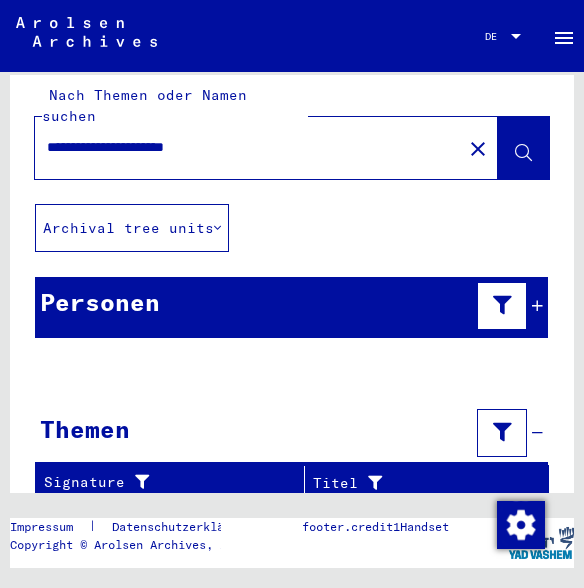 click on "**********" 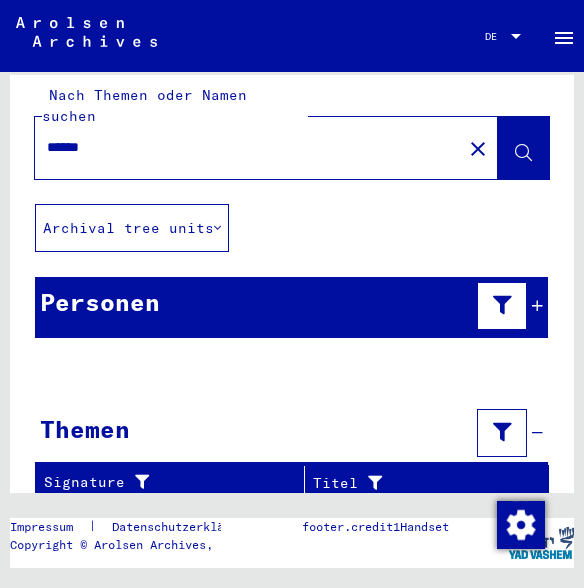 type on "*****" 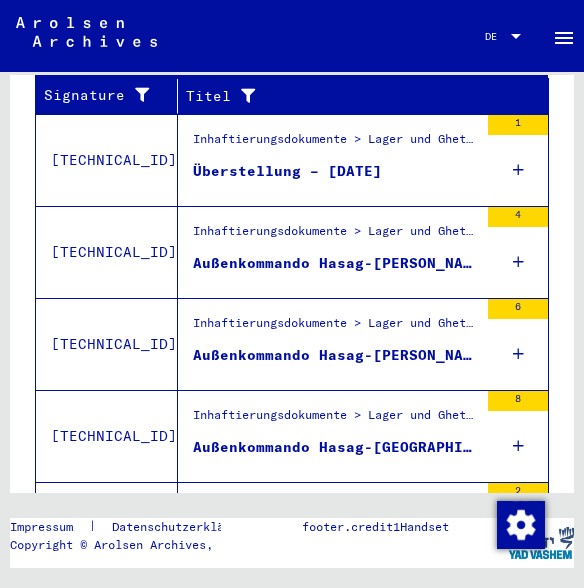 scroll, scrollTop: 554, scrollLeft: 0, axis: vertical 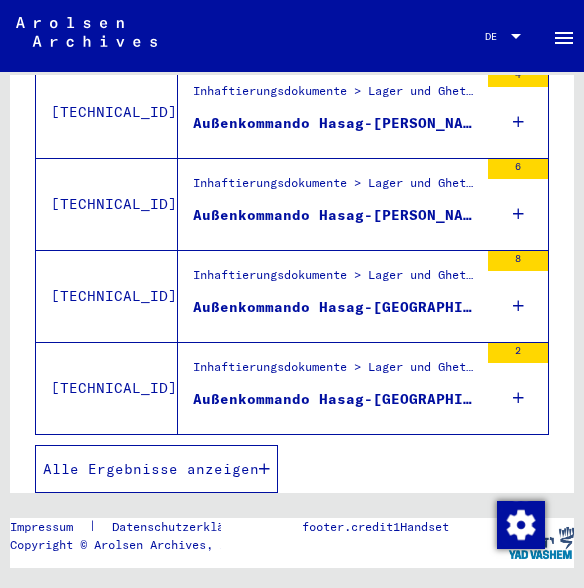 click on "Alle Ergebnisse anzeigen" at bounding box center (151, 469) 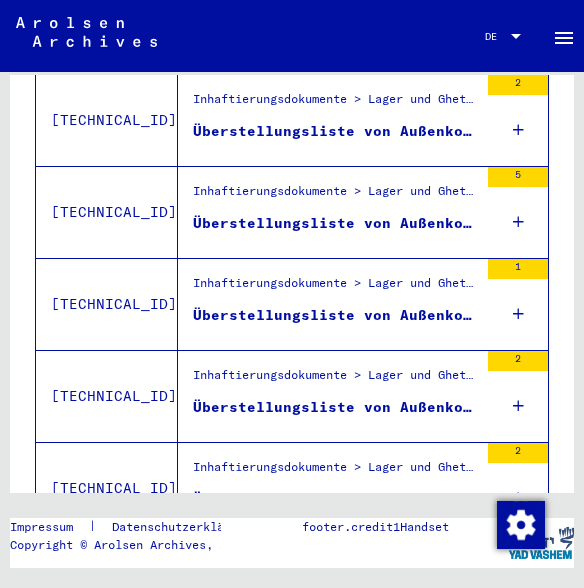 scroll, scrollTop: 2444, scrollLeft: 0, axis: vertical 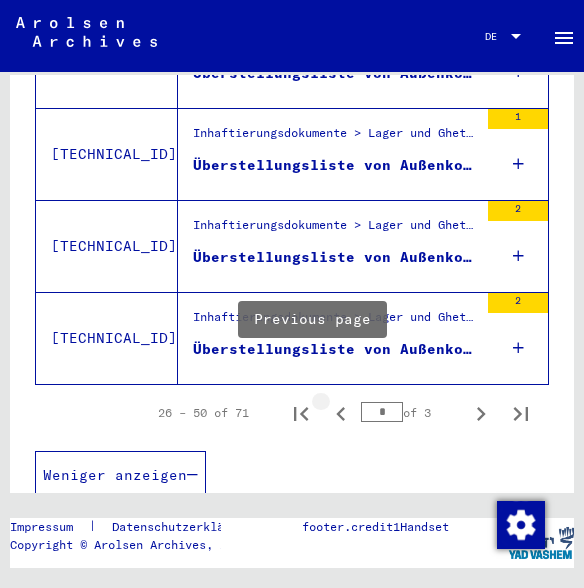 click 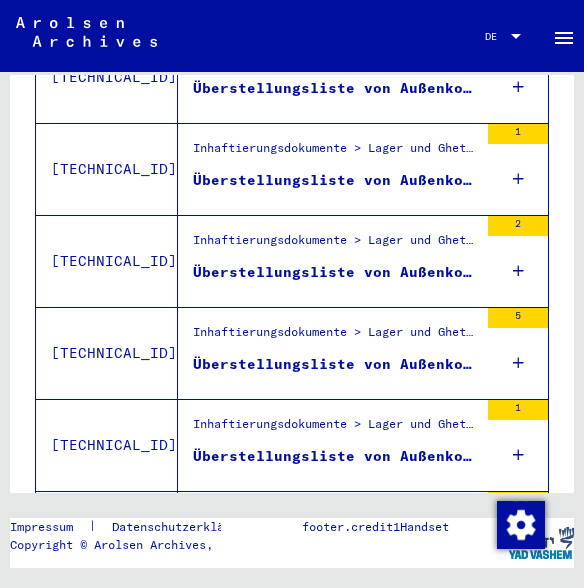 scroll, scrollTop: 2444, scrollLeft: 0, axis: vertical 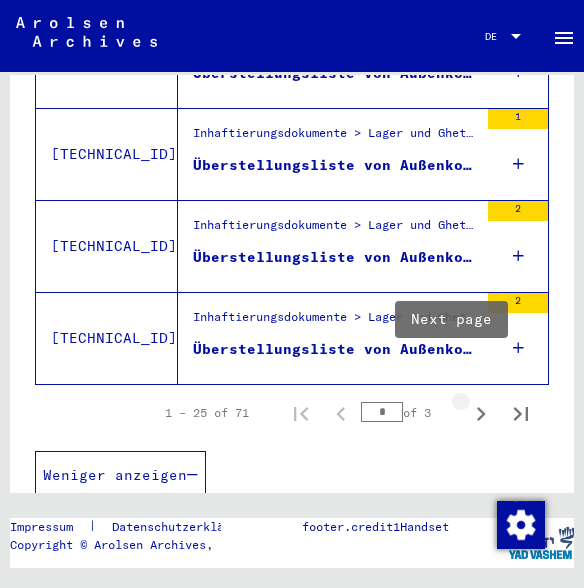 click 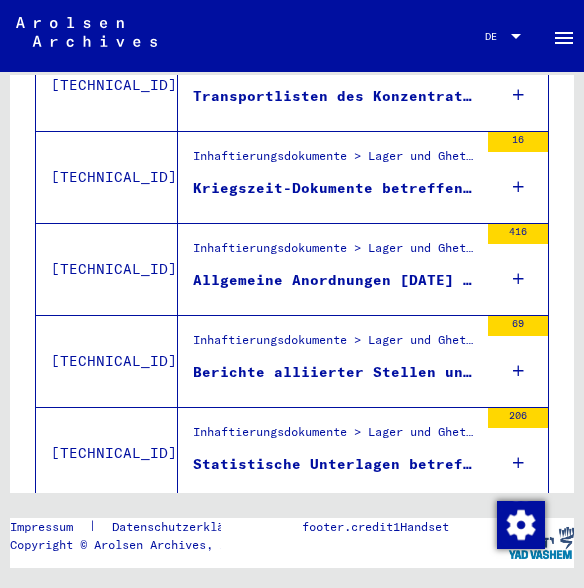 scroll, scrollTop: 1305, scrollLeft: 0, axis: vertical 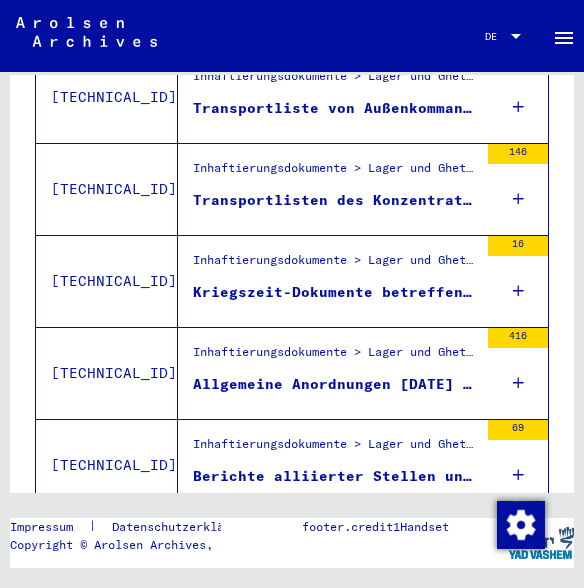 click on "Allgemeine Anordnungen [DATE] - [DATE], Überstellungen, Statistiken" at bounding box center (335, 384) 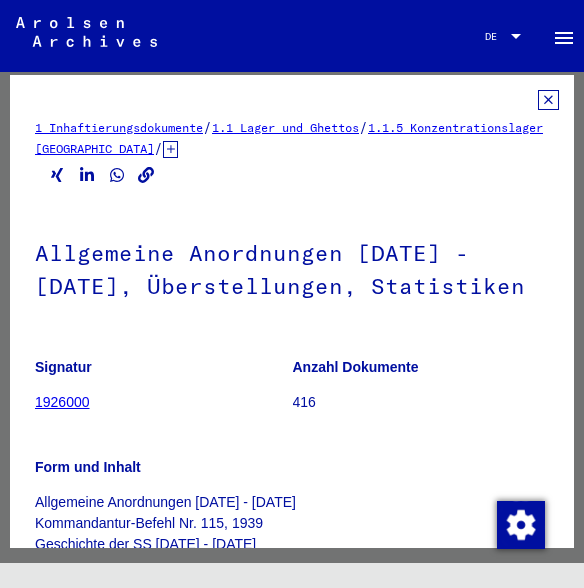 scroll, scrollTop: 0, scrollLeft: 0, axis: both 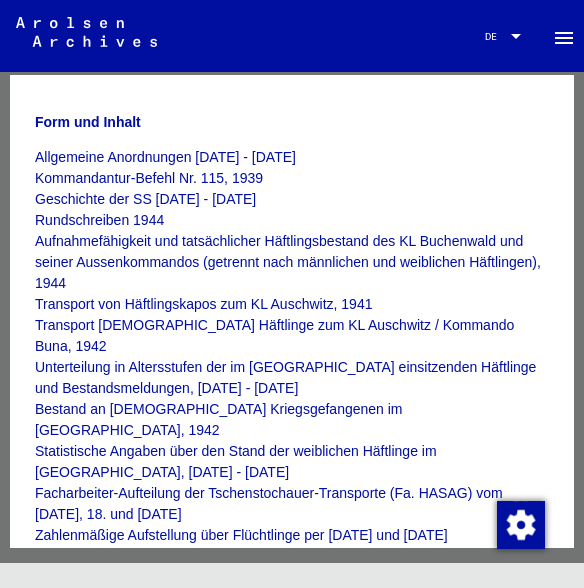 click on "Allgemeine Anordnungen [DATE] - [DATE] Kommandantur-Befehl Nr. 115, 1939 Geschichte      der SS [DATE] - [DATE] Rundschreiben 1944 Aufnahmefähigkeit und      tatsächlicher Häftlingsbestand des KL Buchenwald und seiner      Aussenkommandos (getrennt nach männlichen und weiblichen Häftlingen), 1944 Transport      von Häftlingskapos zum KL Auschwitz, 1941 Transport jüdischer      Häftlinge zum KL Auschwitz / Kommando Buna, 1942 Unterteilung in      Altersstufen der im [GEOGRAPHIC_DATA] einsitzenden Häftlinge und      Bestandsmeldungen, [DATE] - [DATE] Bestand an  [DEMOGRAPHIC_DATA]      Kriegsgefangenen im [GEOGRAPHIC_DATA], 1942 Statistische Angaben über den      Stand der weiblichen Häftlinge im [GEOGRAPHIC_DATA], [DATE] - [DATE] Facharbeiter-Aufteilung      der Tschenstochauer-Transporte (Fa. HASAG) vom [DATE], 18. und [DATE] Zahlenmäßige      Aufstellung über Flüchtlinge per [DATE] und [DATE] Diensttagebuch      Kommando [PERSON_NAME], [DATE] - [DATE] Brieftagebuch      des [GEOGRAPHIC_DATA], [DATE] - [DATE]" 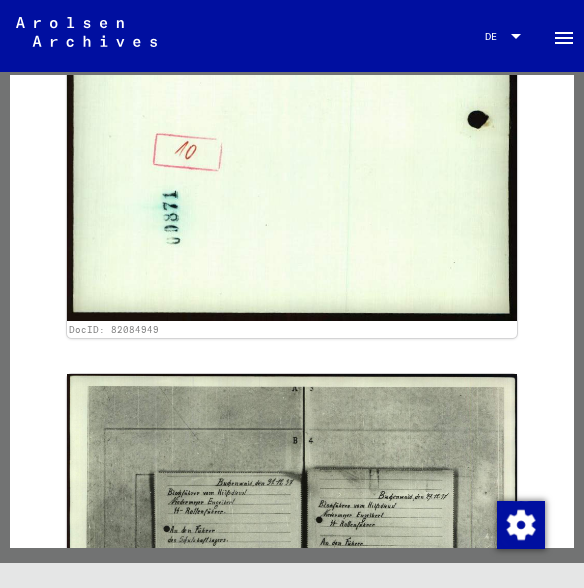 scroll, scrollTop: 16185, scrollLeft: 0, axis: vertical 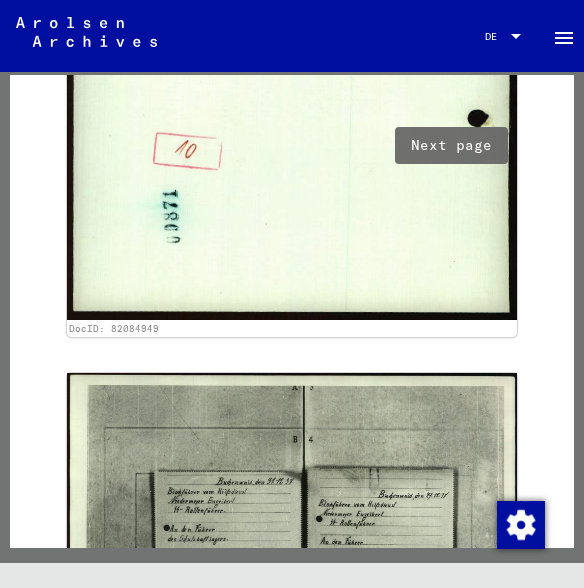 click 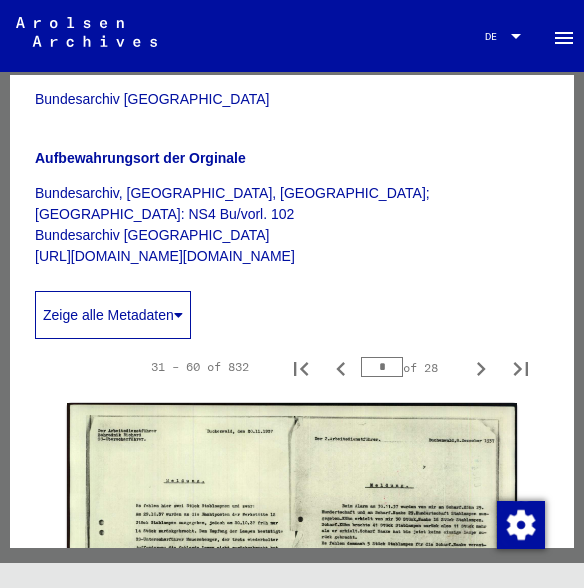 scroll, scrollTop: 1002, scrollLeft: 0, axis: vertical 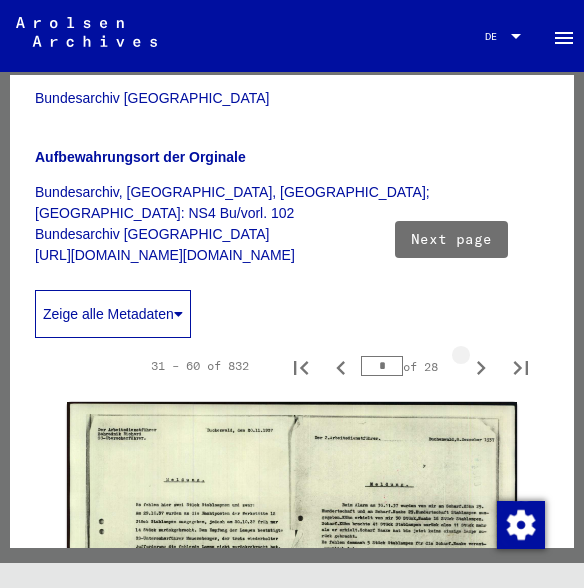 click 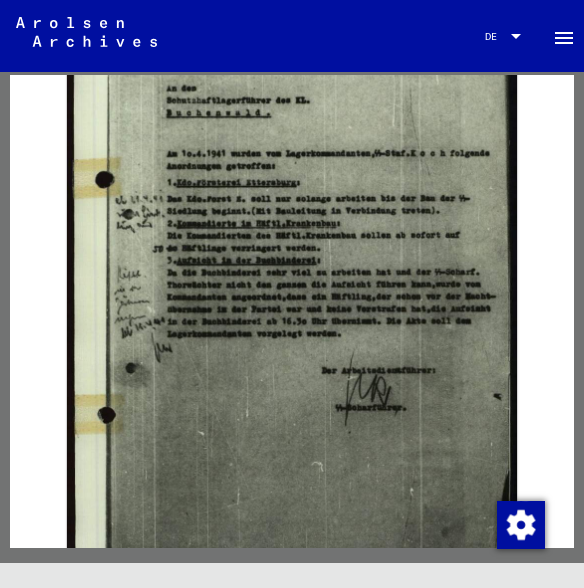 scroll, scrollTop: 16942, scrollLeft: 0, axis: vertical 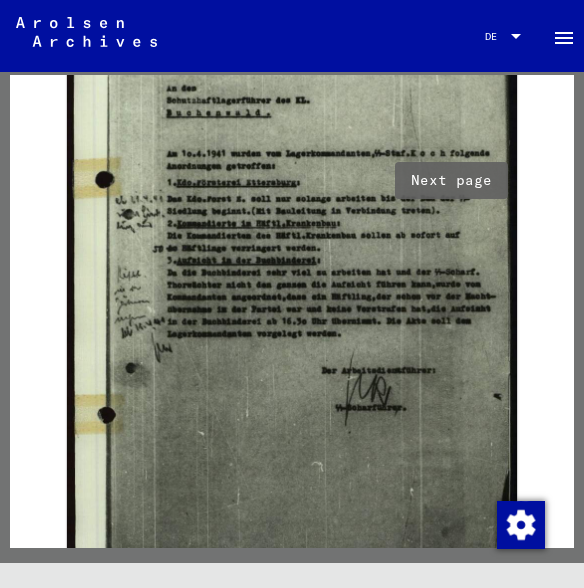 click 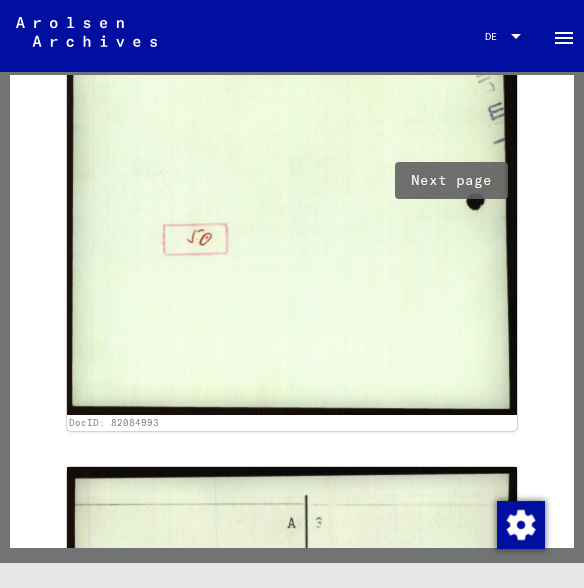 scroll, scrollTop: 16942, scrollLeft: 0, axis: vertical 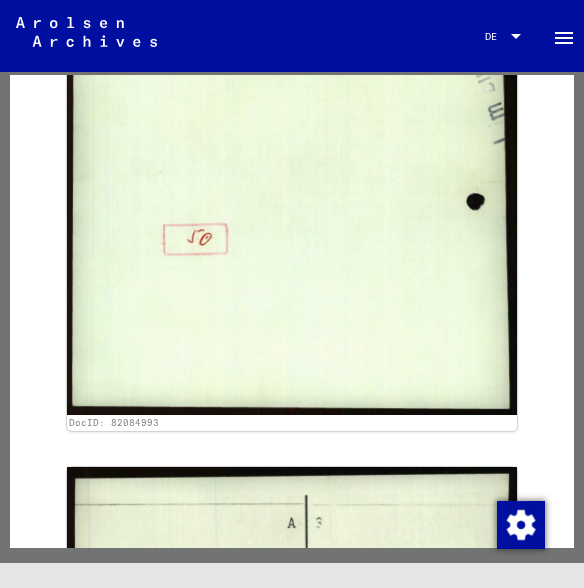 drag, startPoint x: 437, startPoint y: 241, endPoint x: 481, endPoint y: 256, distance: 46.486557 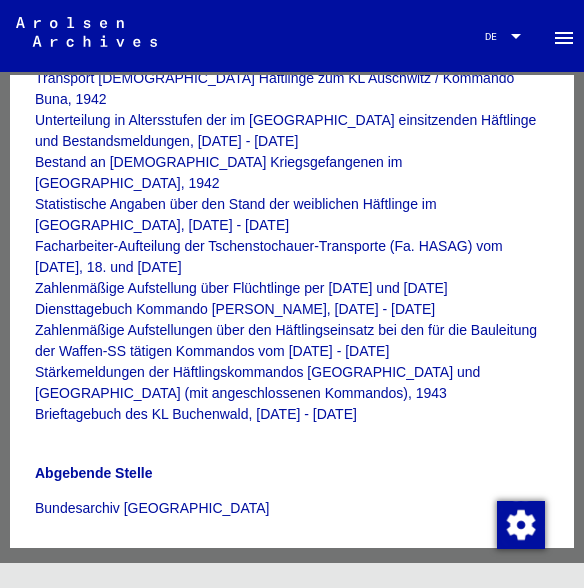 scroll, scrollTop: 838, scrollLeft: 0, axis: vertical 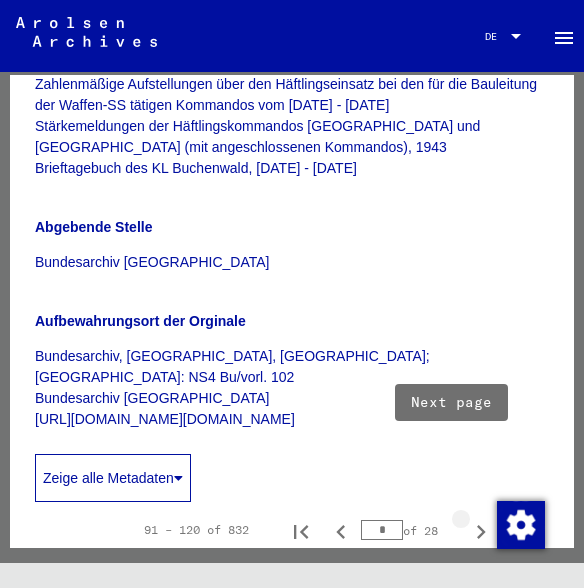click 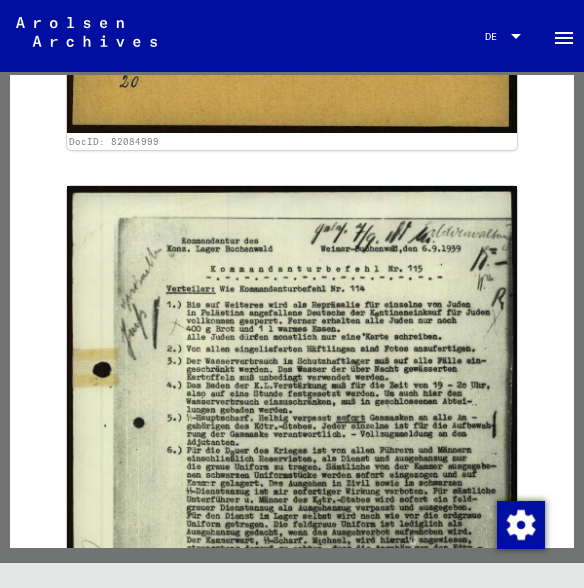 scroll, scrollTop: 5850, scrollLeft: 0, axis: vertical 